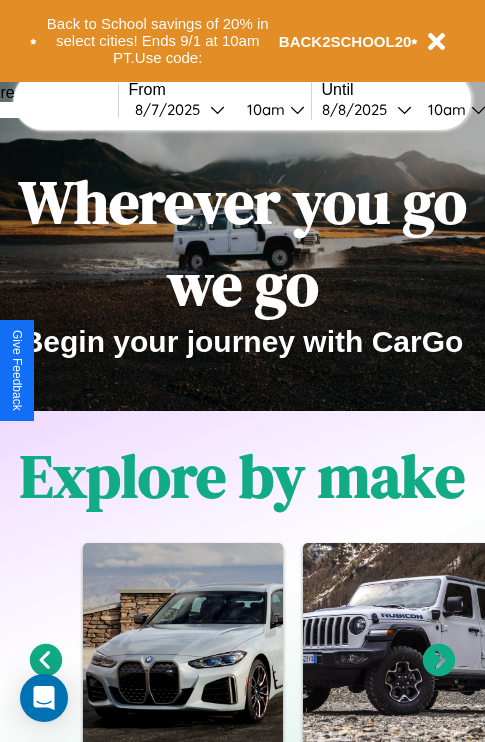 scroll, scrollTop: 0, scrollLeft: 0, axis: both 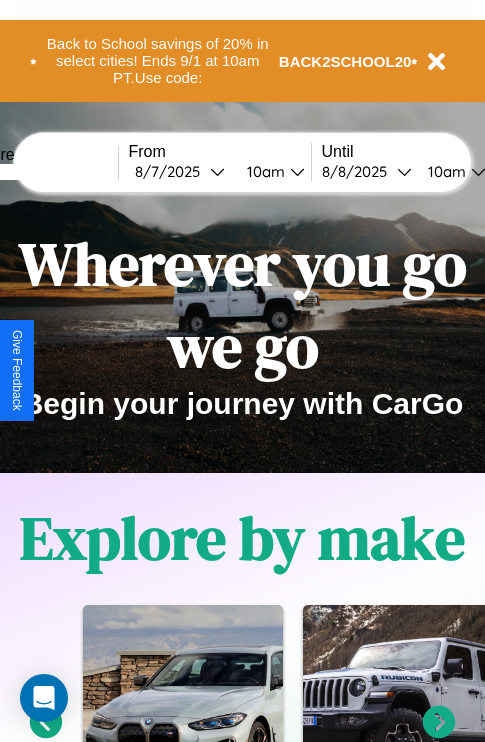 click at bounding box center (43, 172) 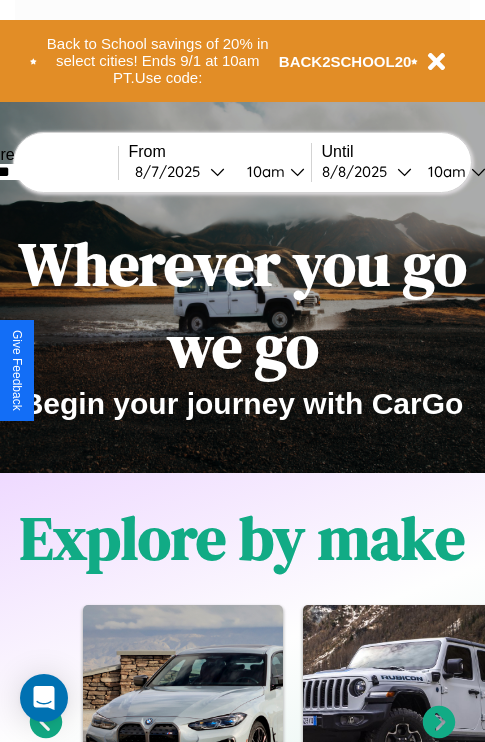 type on "*******" 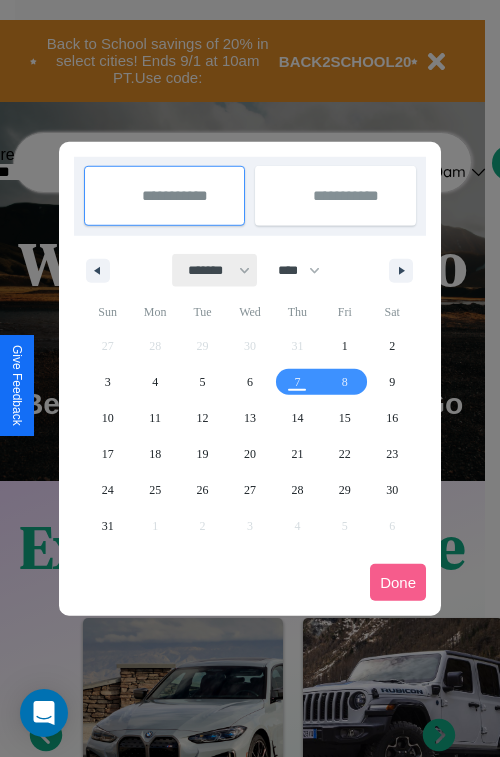 click on "******* ******** ***** ***** *** **** **** ****** ********* ******* ******** ********" at bounding box center (215, 270) 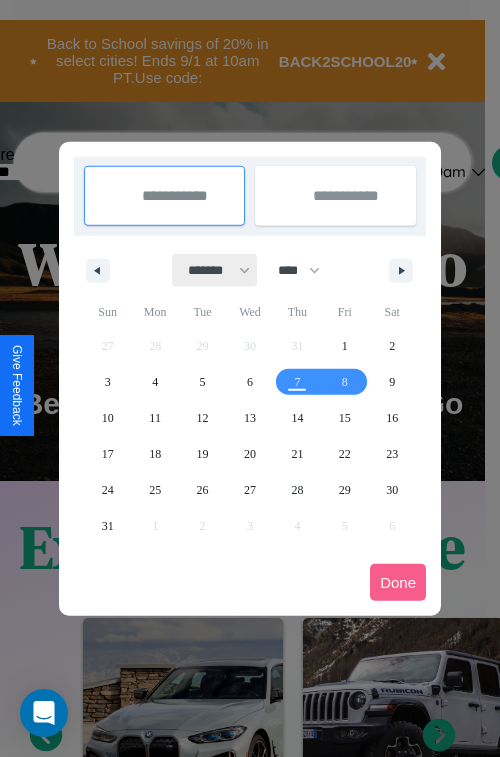 select on "*" 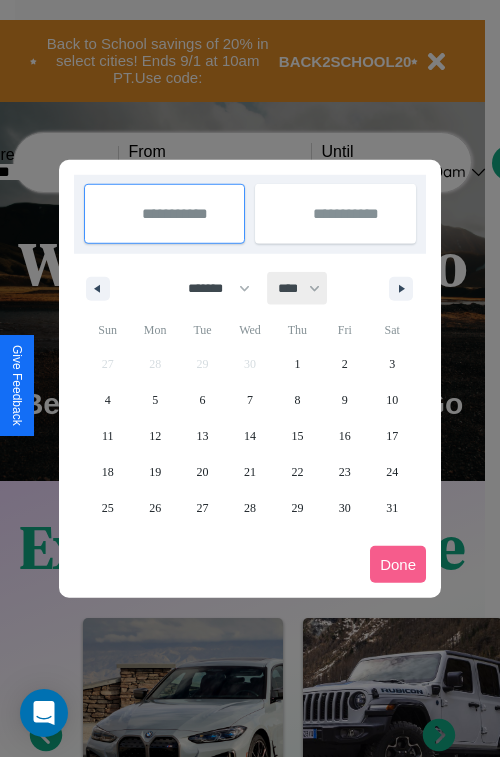 click on "**** **** **** **** **** **** **** **** **** **** **** **** **** **** **** **** **** **** **** **** **** **** **** **** **** **** **** **** **** **** **** **** **** **** **** **** **** **** **** **** **** **** **** **** **** **** **** **** **** **** **** **** **** **** **** **** **** **** **** **** **** **** **** **** **** **** **** **** **** **** **** **** **** **** **** **** **** **** **** **** **** **** **** **** **** **** **** **** **** **** **** **** **** **** **** **** **** **** **** **** **** **** **** **** **** **** **** **** **** **** **** **** **** **** **** **** **** **** **** **** ****" at bounding box center (298, 288) 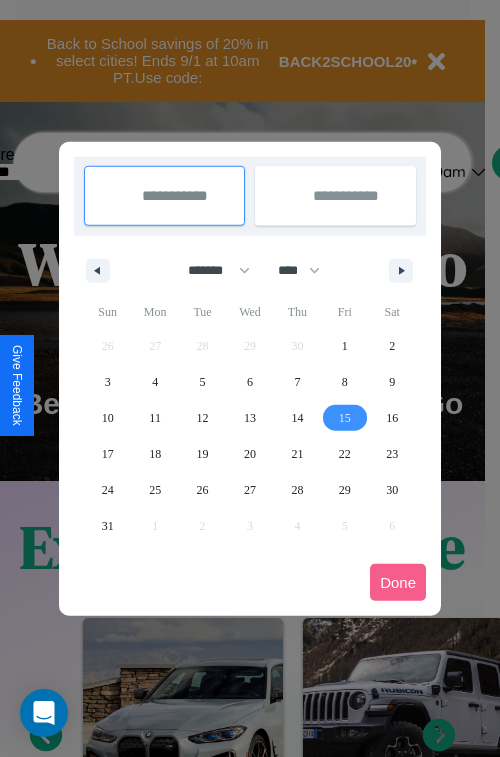 click on "15" at bounding box center (345, 418) 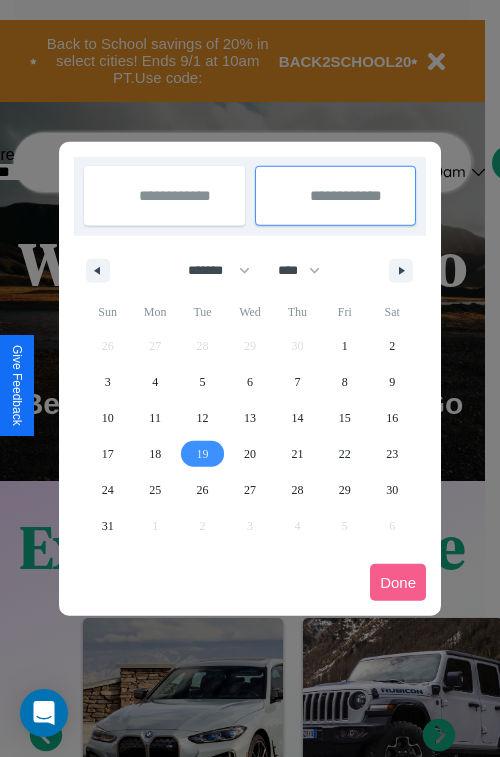 click on "19" at bounding box center [203, 454] 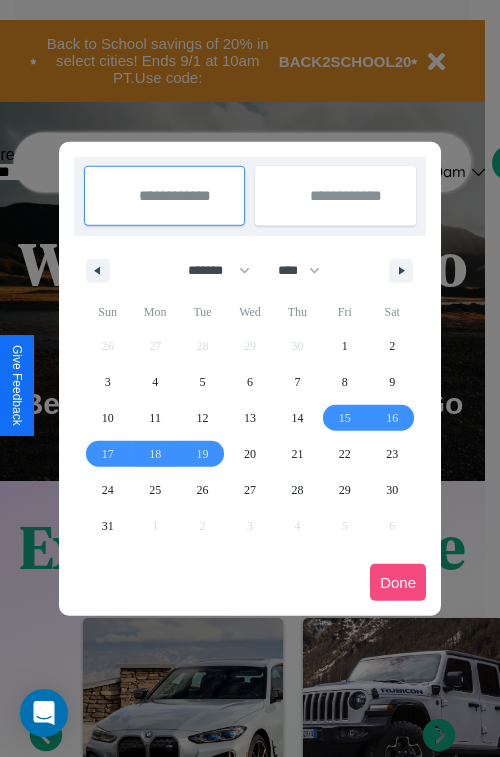 click on "Done" at bounding box center (398, 582) 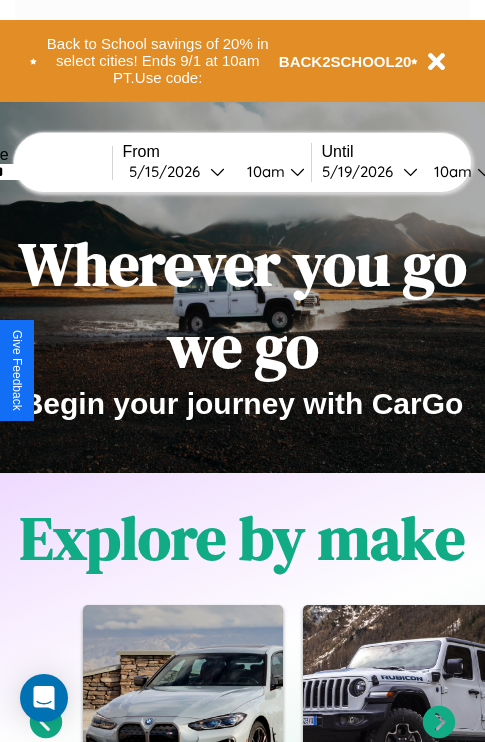 click on "10am" at bounding box center (263, 171) 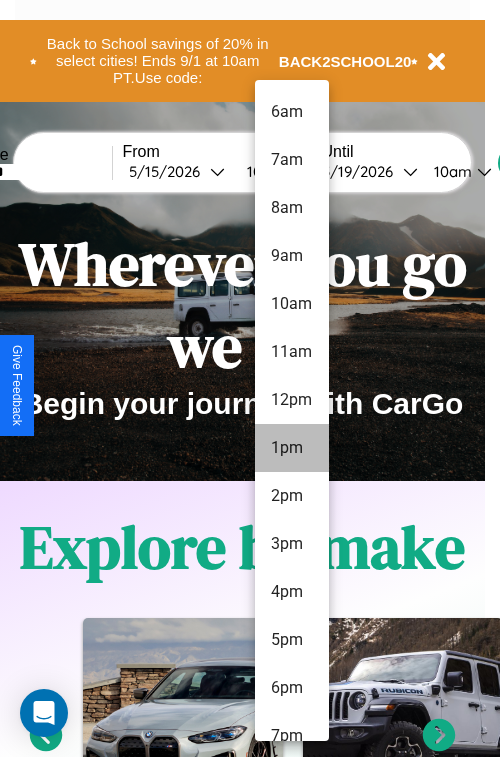 click on "1pm" at bounding box center (292, 448) 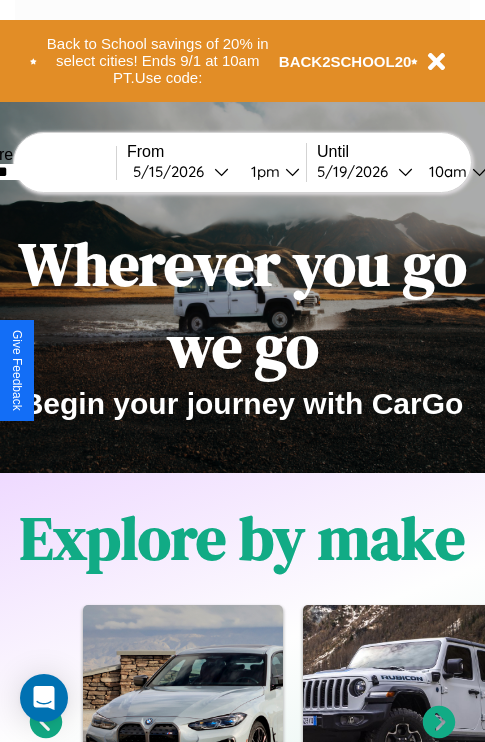 click on "10am" at bounding box center [445, 171] 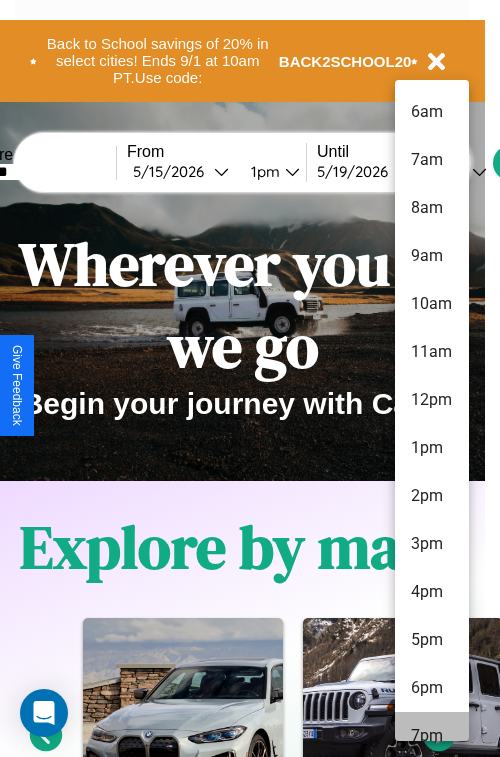 click on "7pm" at bounding box center [432, 736] 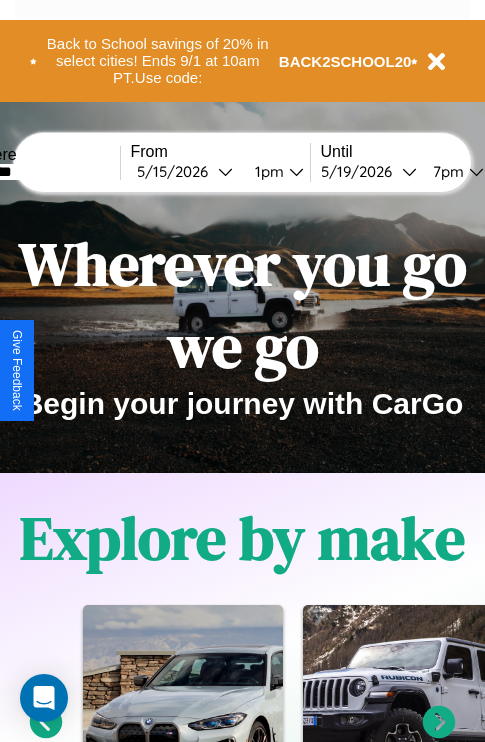 scroll, scrollTop: 0, scrollLeft: 66, axis: horizontal 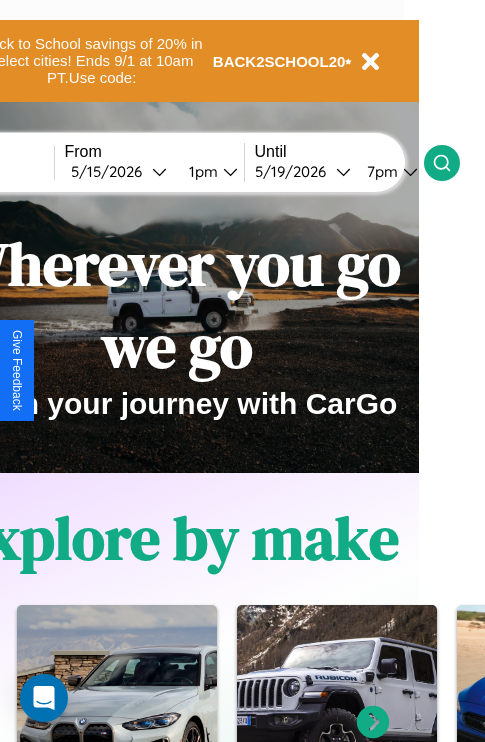 click 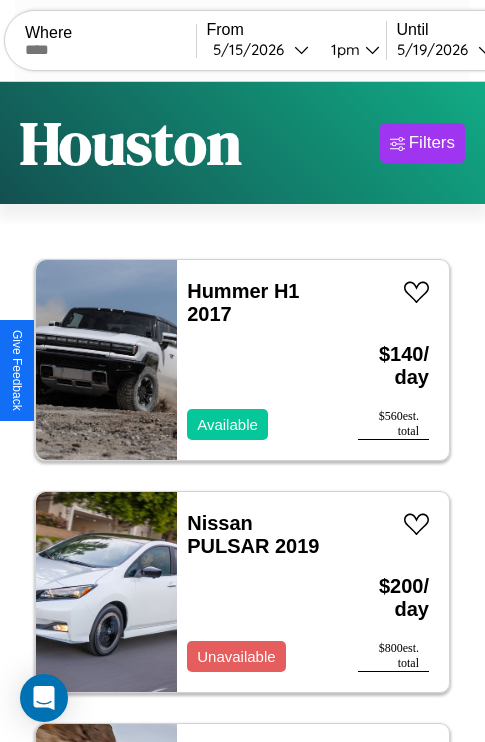 scroll, scrollTop: 95, scrollLeft: 0, axis: vertical 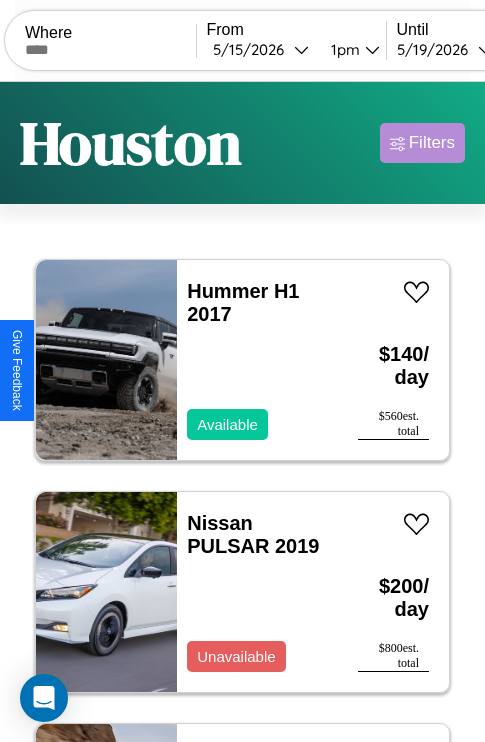 click on "Filters" at bounding box center [432, 143] 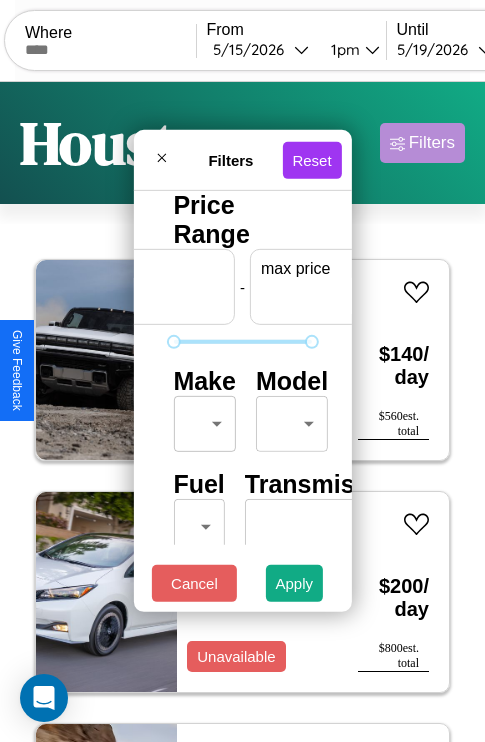 scroll, scrollTop: 0, scrollLeft: 124, axis: horizontal 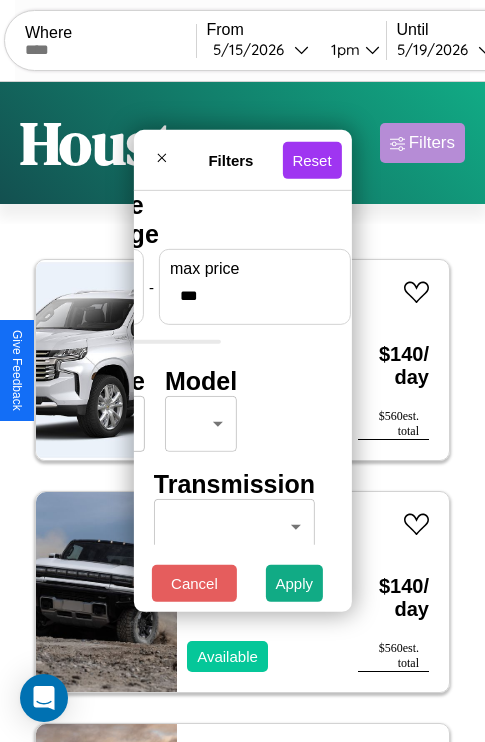 type on "***" 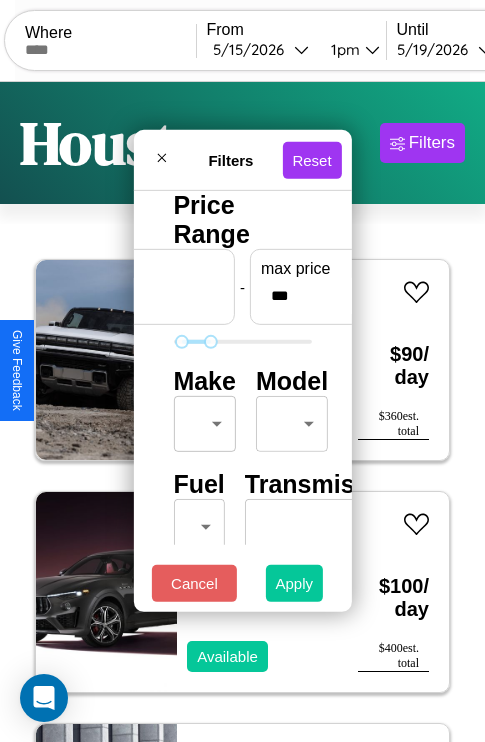 type on "**" 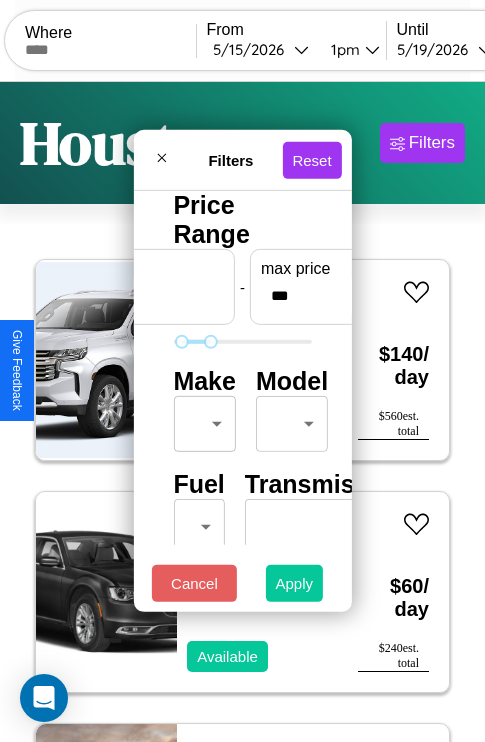 click on "Apply" at bounding box center (295, 583) 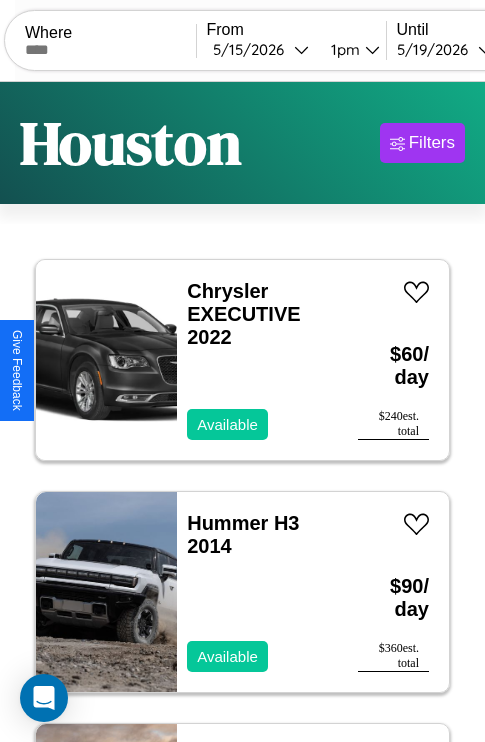 scroll, scrollTop: 95, scrollLeft: 0, axis: vertical 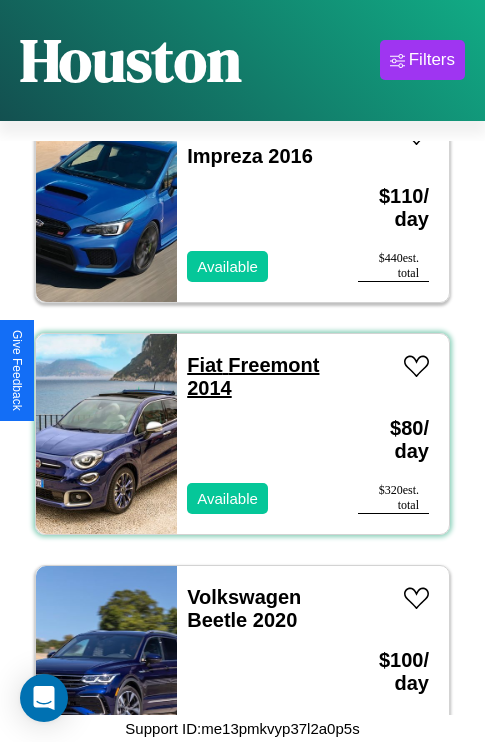 click on "Fiat Freemont 2014" at bounding box center (253, 376) 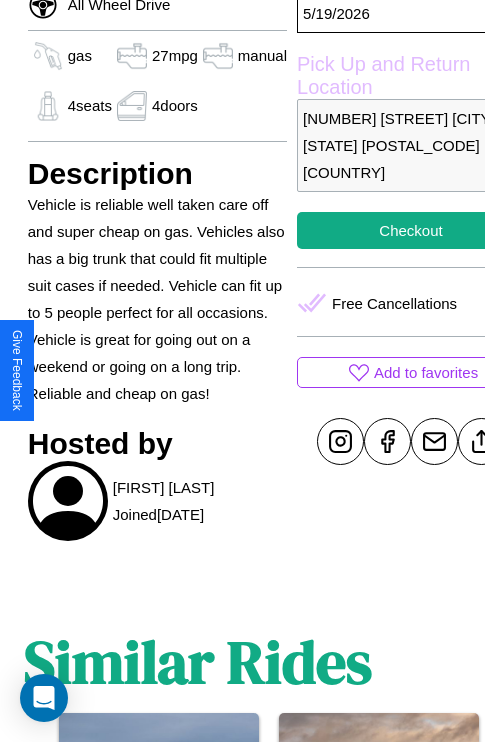 scroll, scrollTop: 710, scrollLeft: 48, axis: both 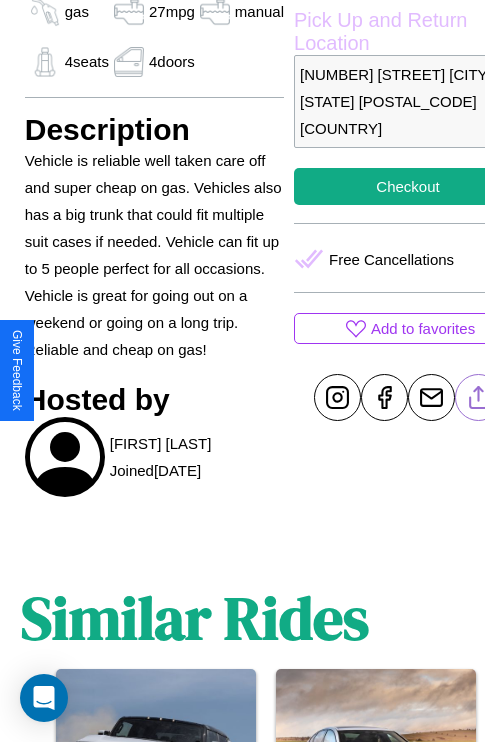 click 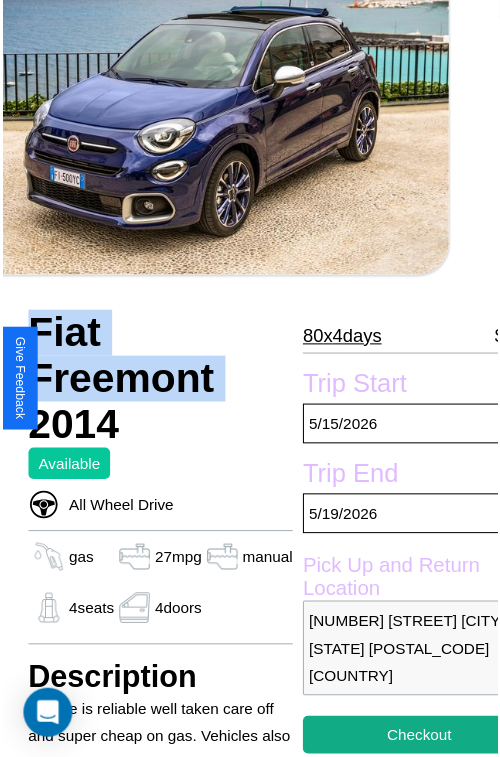 scroll, scrollTop: 221, scrollLeft: 68, axis: both 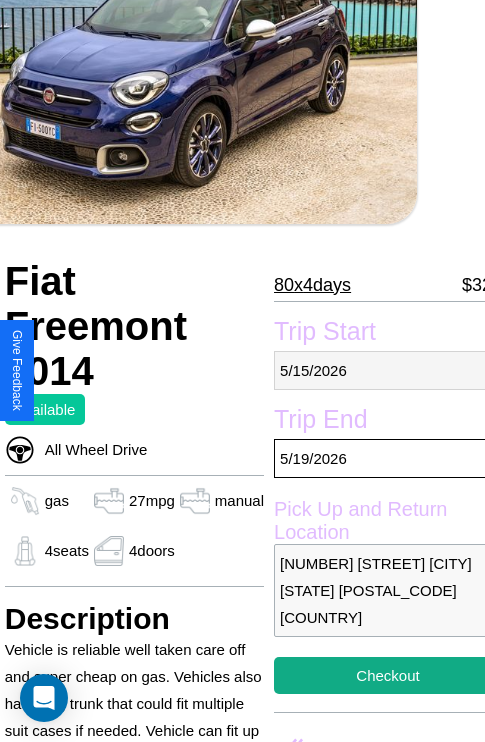 click on "5 / 15 / 2026" at bounding box center [388, 370] 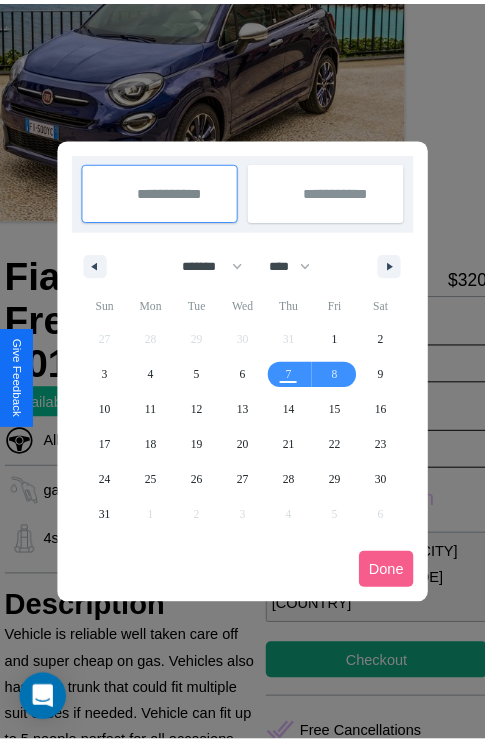 scroll, scrollTop: 0, scrollLeft: 68, axis: horizontal 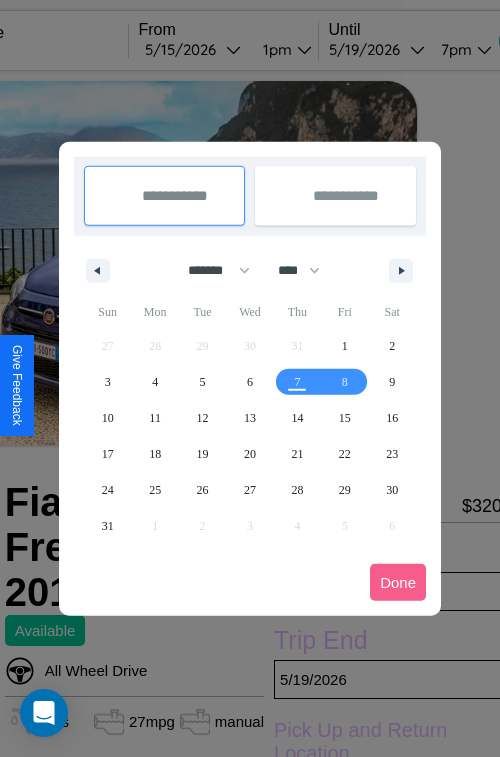 click at bounding box center (250, 378) 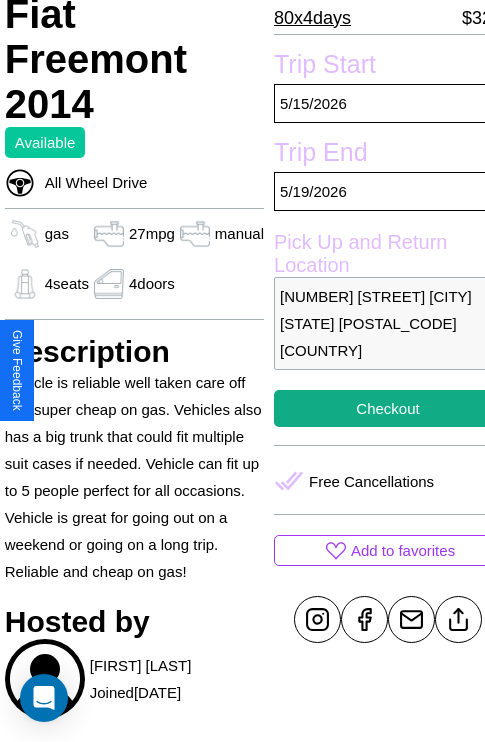 scroll, scrollTop: 499, scrollLeft: 68, axis: both 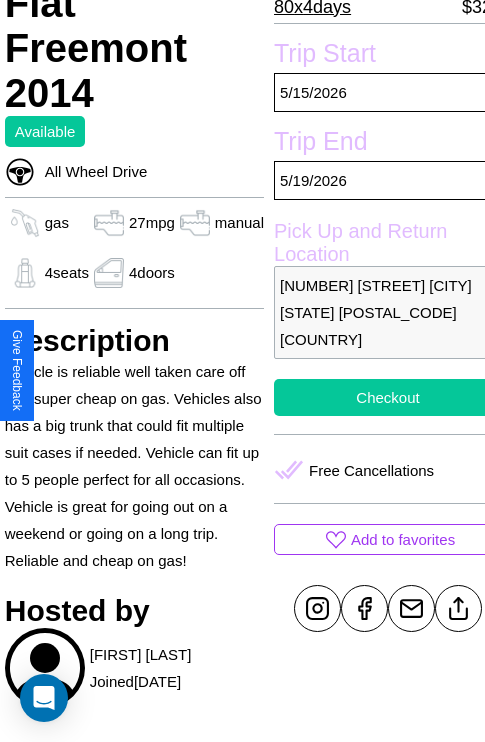 click on "Checkout" at bounding box center (388, 397) 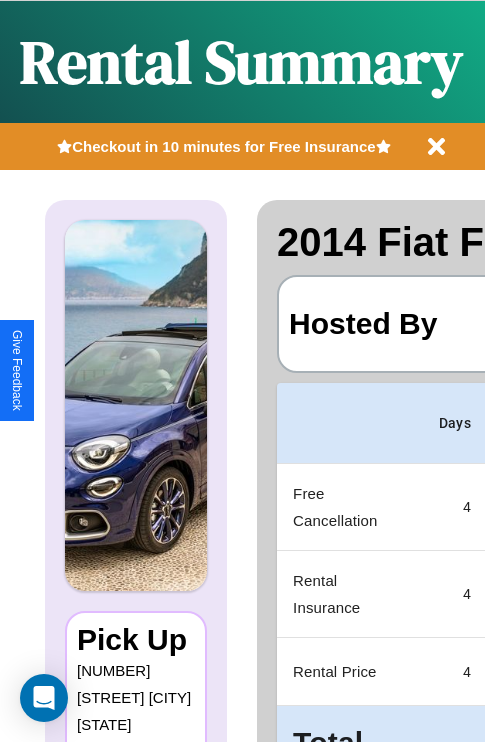 scroll, scrollTop: 0, scrollLeft: 378, axis: horizontal 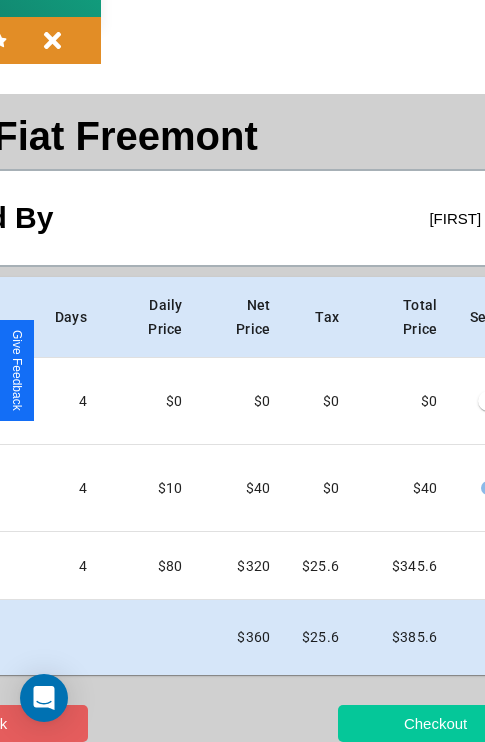 click on "Checkout" at bounding box center (435, 723) 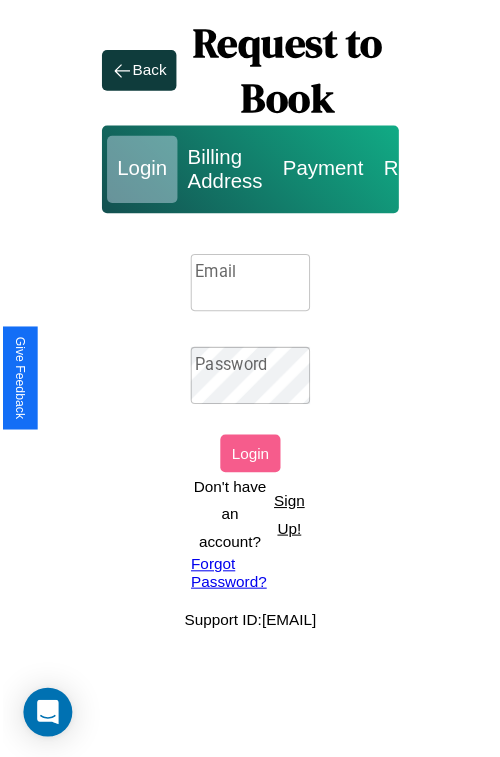 scroll, scrollTop: 0, scrollLeft: 0, axis: both 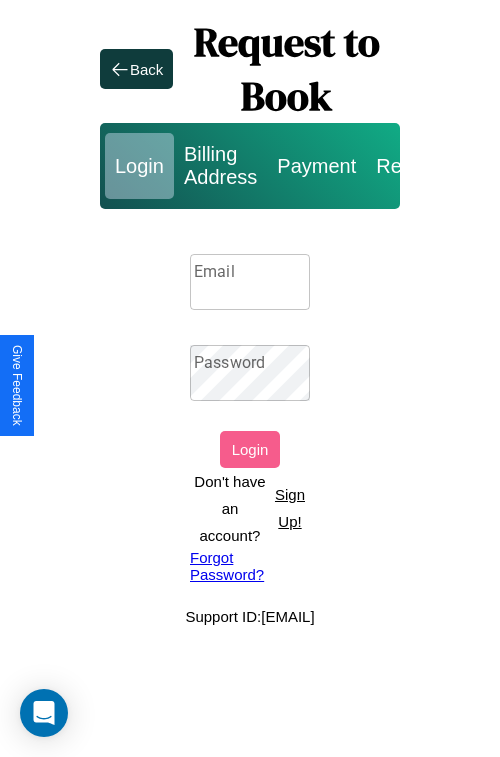 click on "Sign Up!" at bounding box center [290, 508] 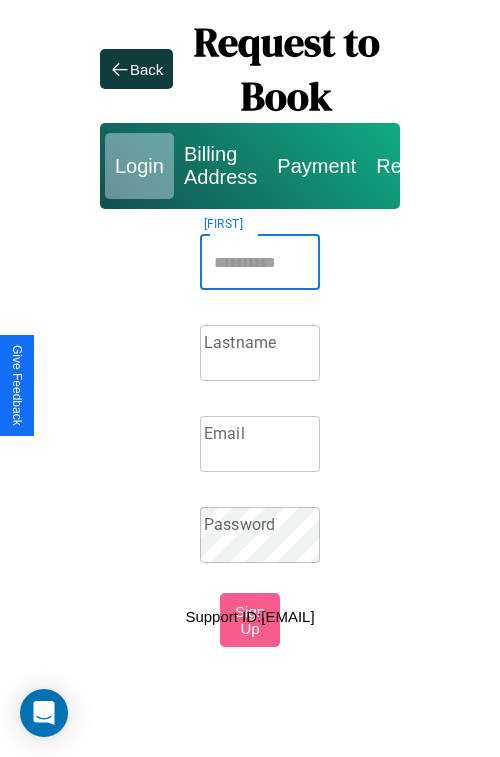 click on "Firstname" at bounding box center [260, 262] 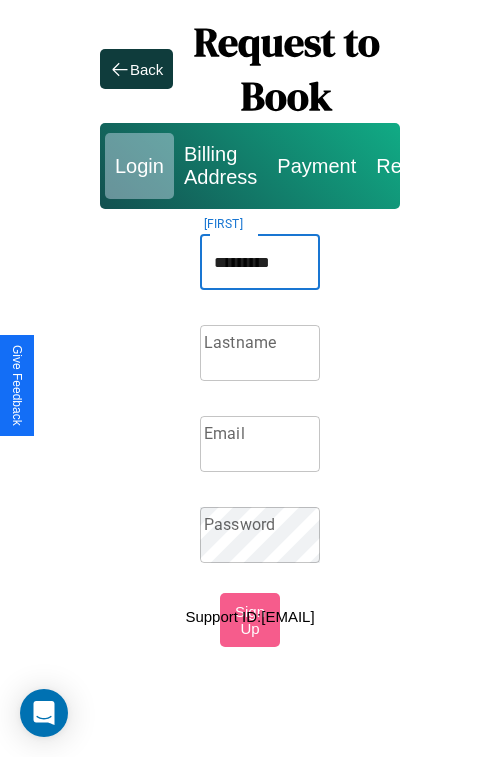 type on "*********" 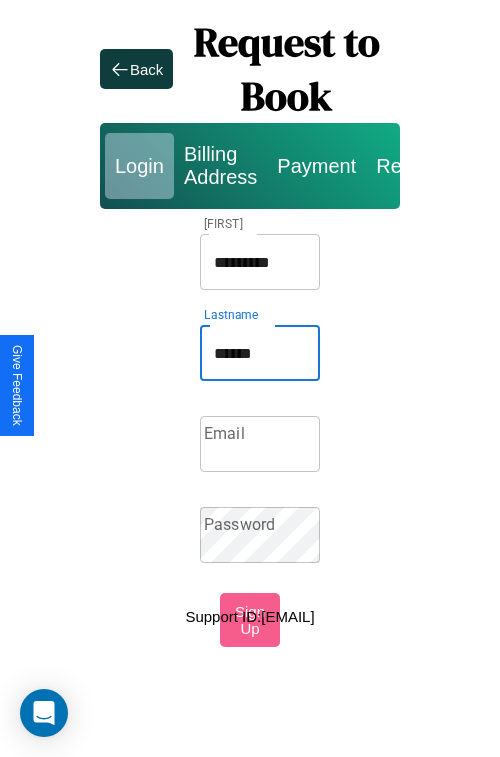 type on "******" 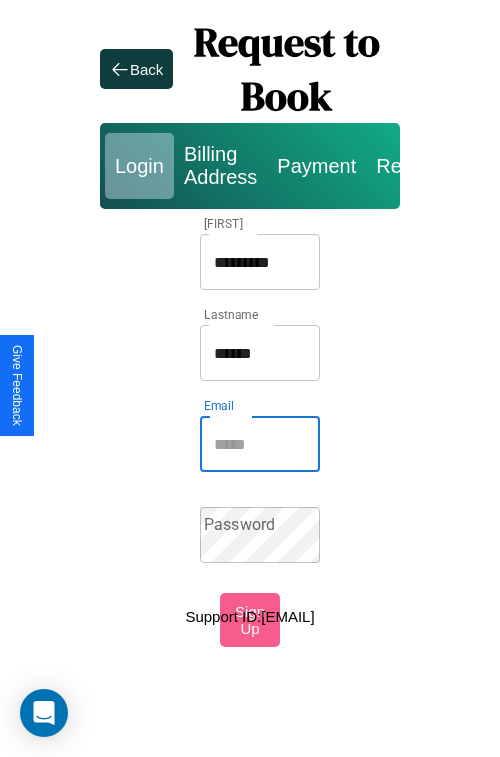 click on "Email" at bounding box center [260, 444] 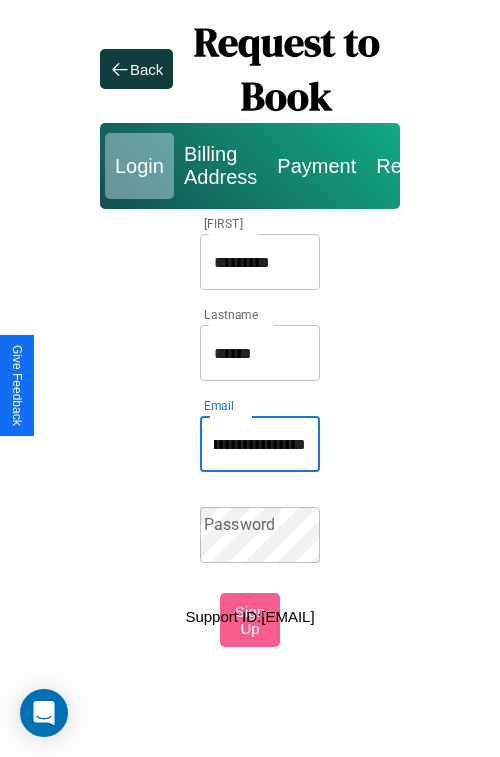 scroll, scrollTop: 0, scrollLeft: 118, axis: horizontal 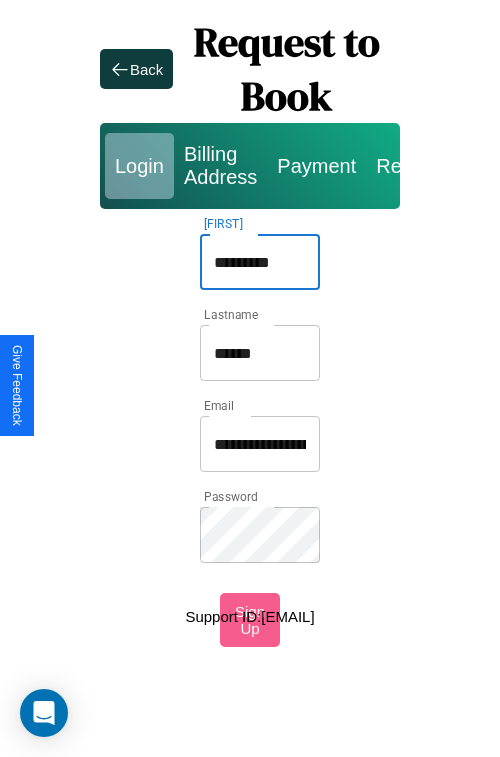 click on "*********" at bounding box center (260, 262) 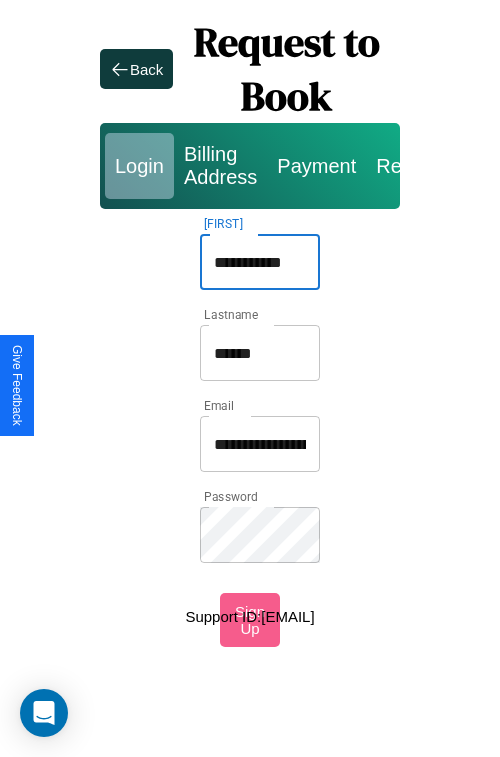type on "**********" 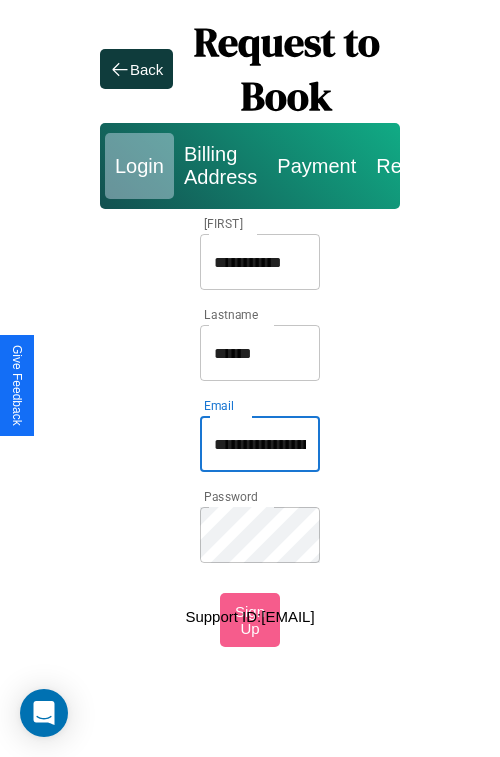 click on "**********" at bounding box center (260, 444) 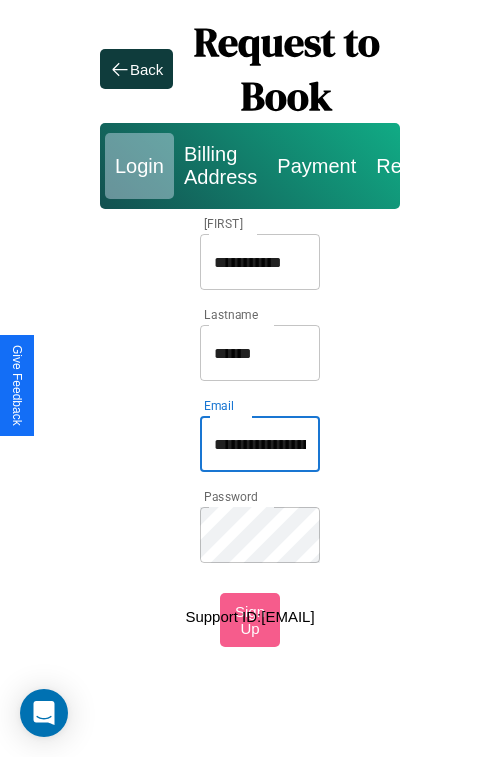 type on "**********" 